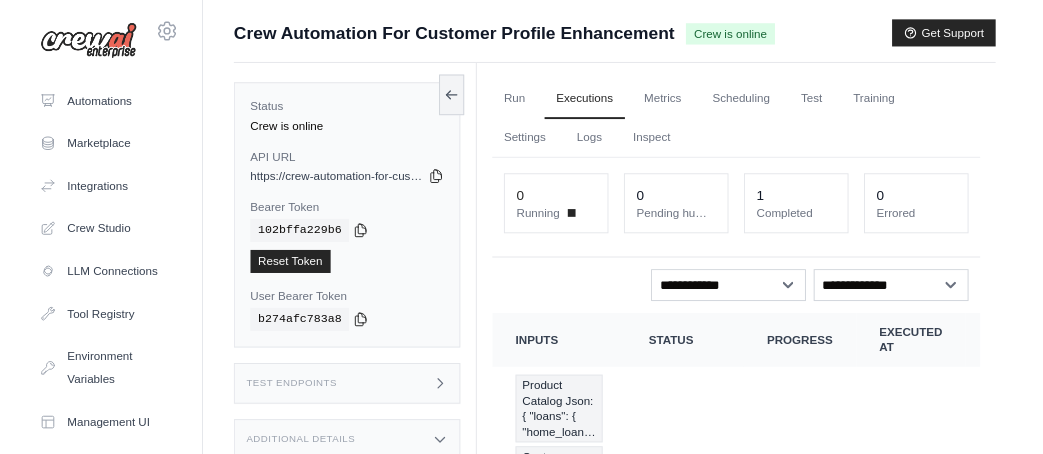 scroll, scrollTop: 0, scrollLeft: 0, axis: both 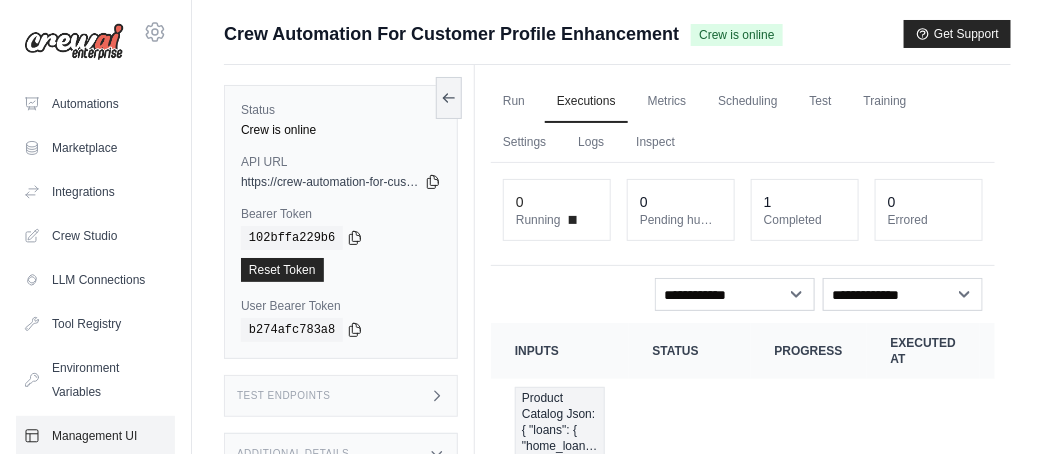 click on "Management UI" at bounding box center (95, 436) 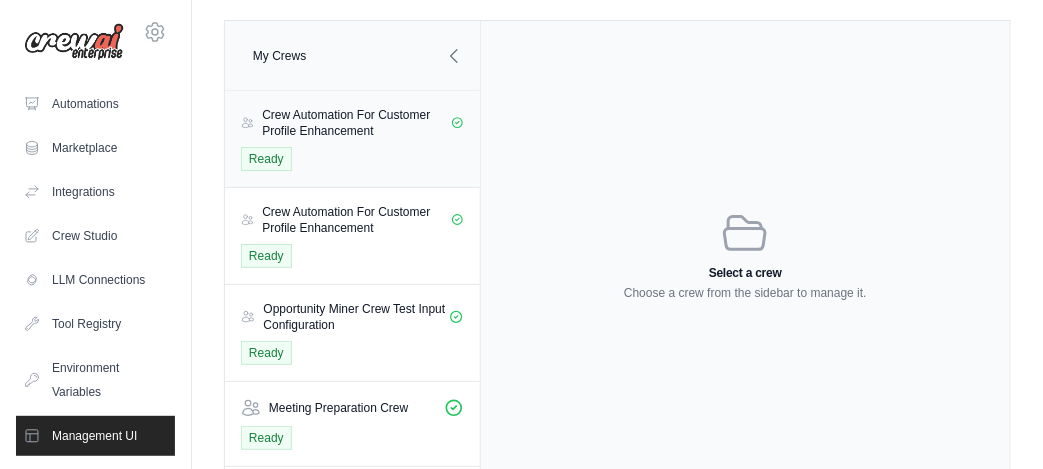 click on "Ready" at bounding box center [266, 159] 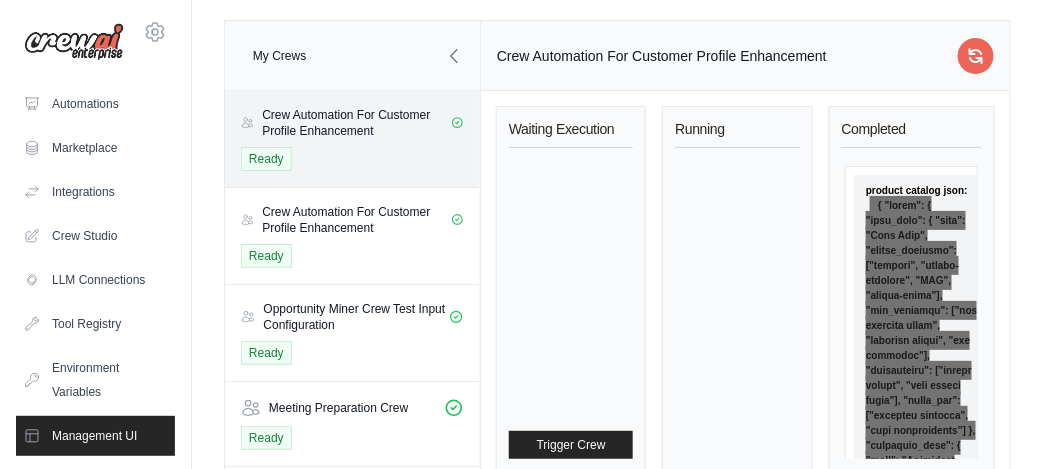 click on "Trigger Crew" at bounding box center (571, 437) 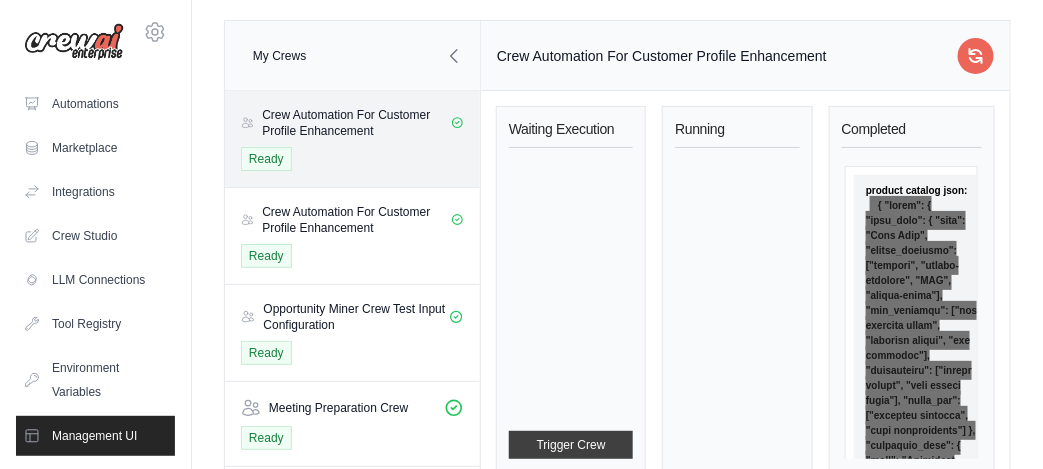 click on "Trigger Crew" at bounding box center [571, 445] 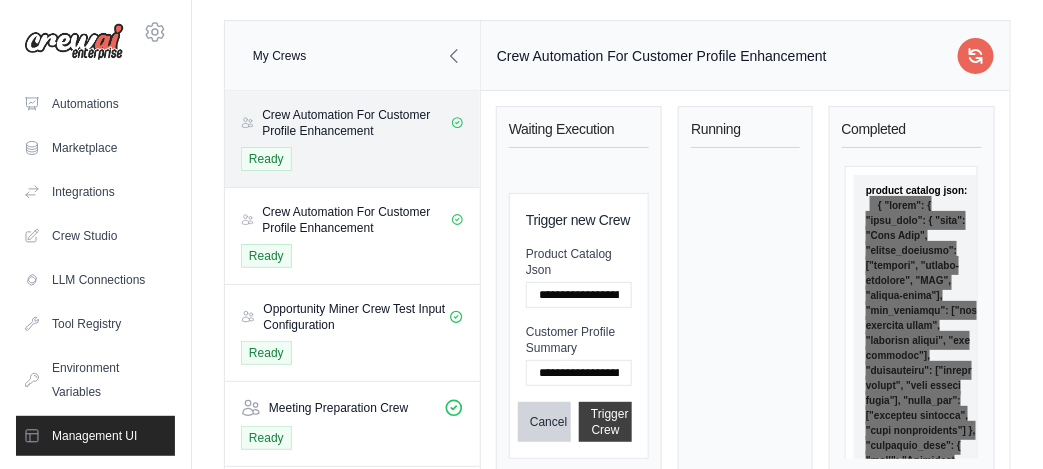 click on "Trigger Crew" at bounding box center [605, 422] 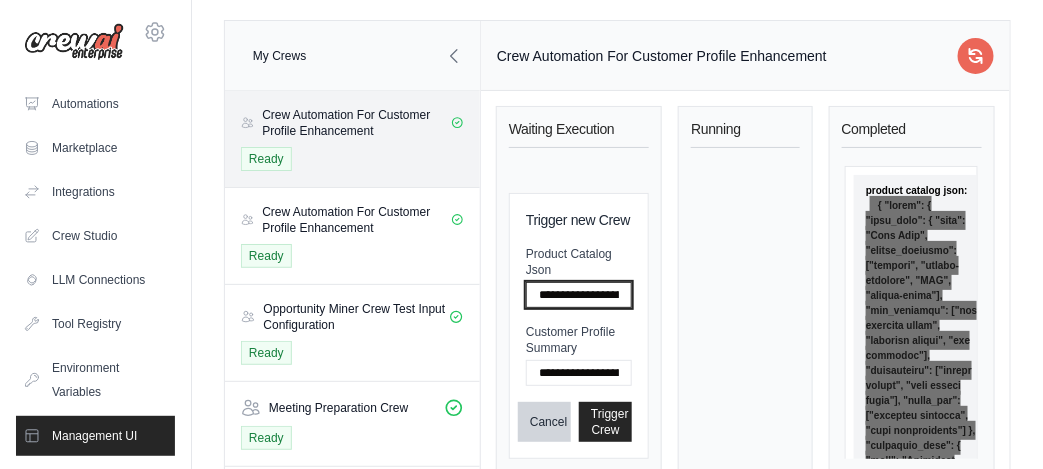 scroll, scrollTop: 40, scrollLeft: 0, axis: vertical 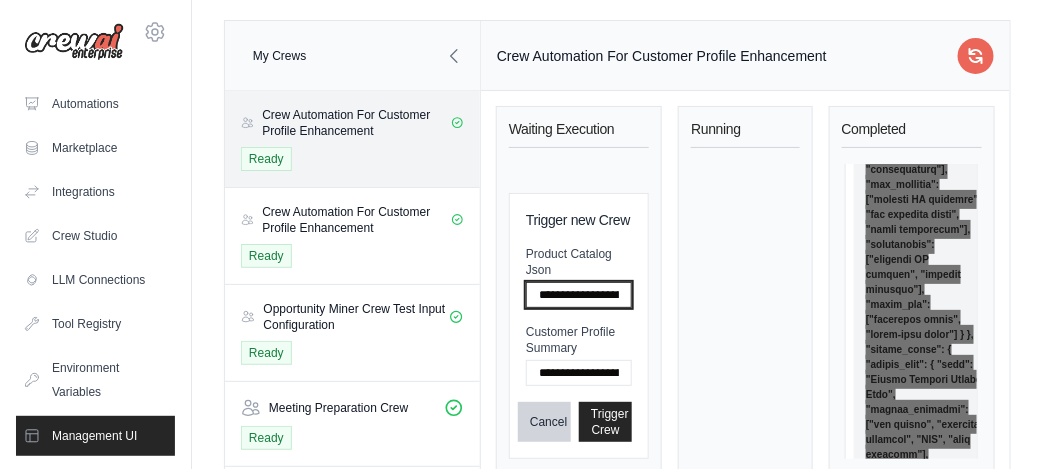 click on "Product Catalog Json" at bounding box center [579, 295] 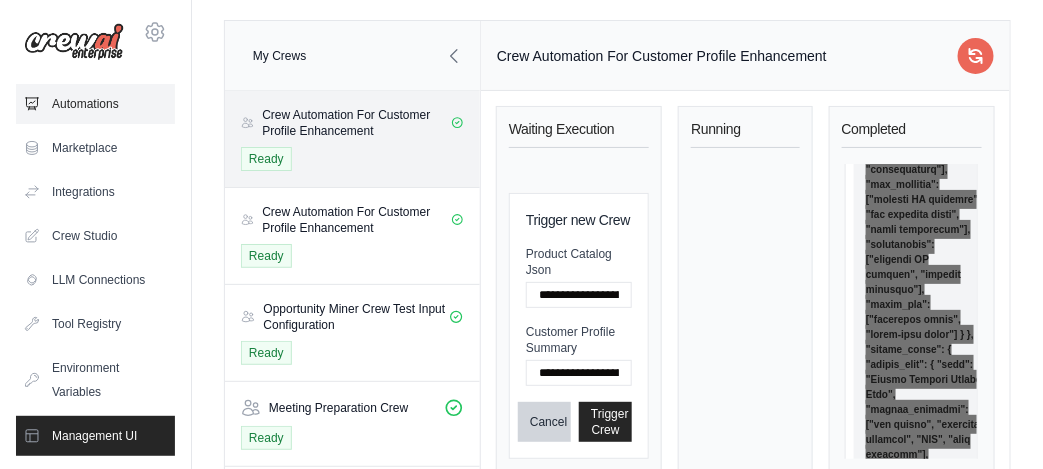 click on "Automations" at bounding box center [95, 104] 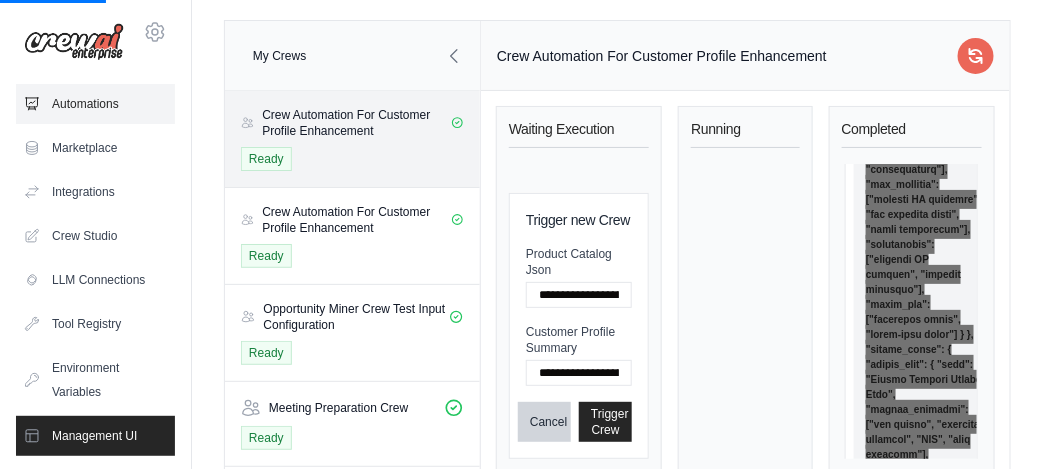 click on "Automations" at bounding box center [95, 104] 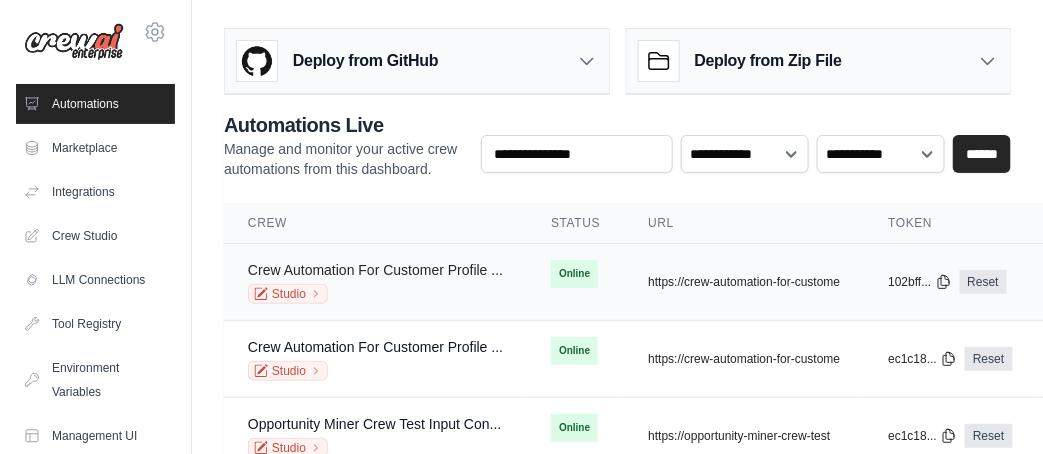 click on "Crew Automation For Customer Profile ..." at bounding box center (375, 270) 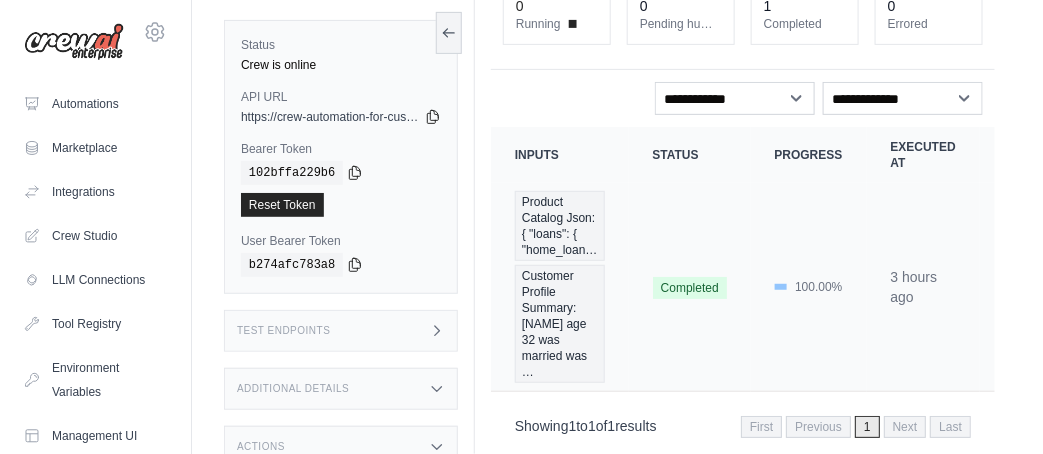 scroll, scrollTop: 222, scrollLeft: 0, axis: vertical 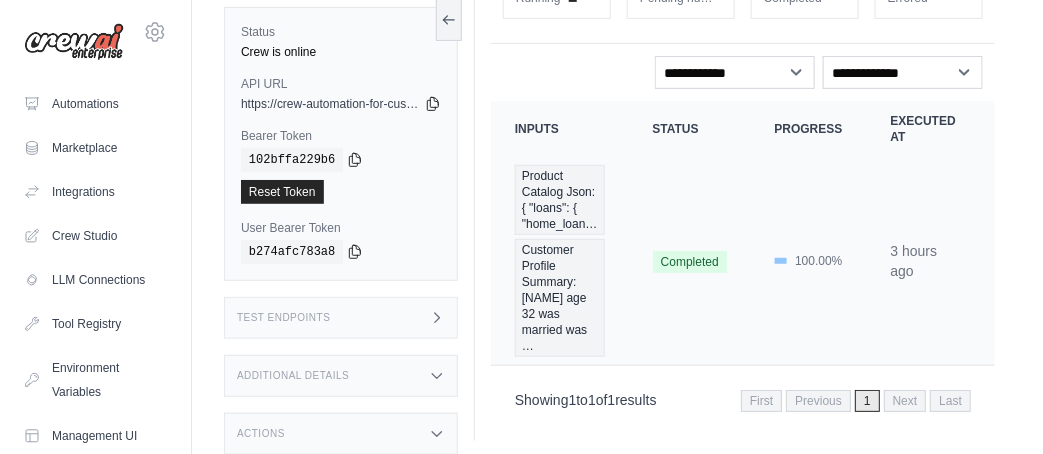 click on "Completed" at bounding box center (690, 262) 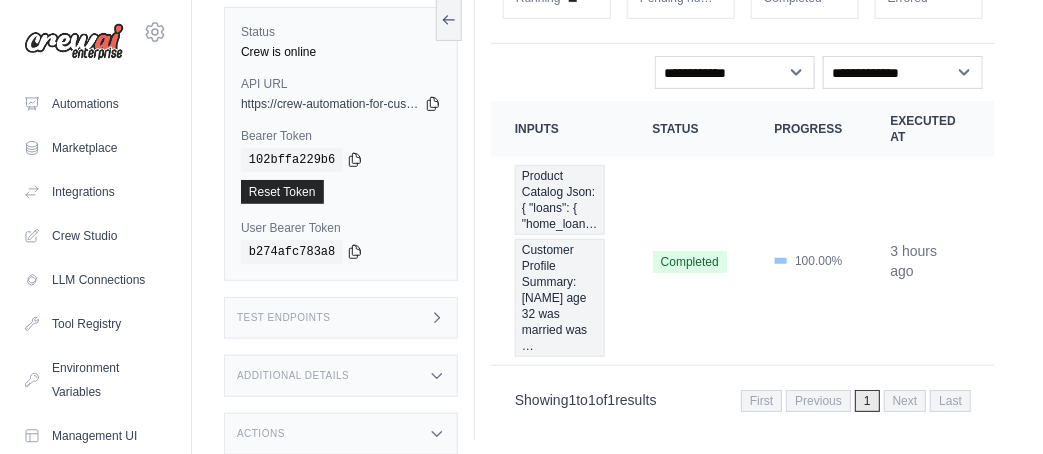 click on "Status" at bounding box center [690, 129] 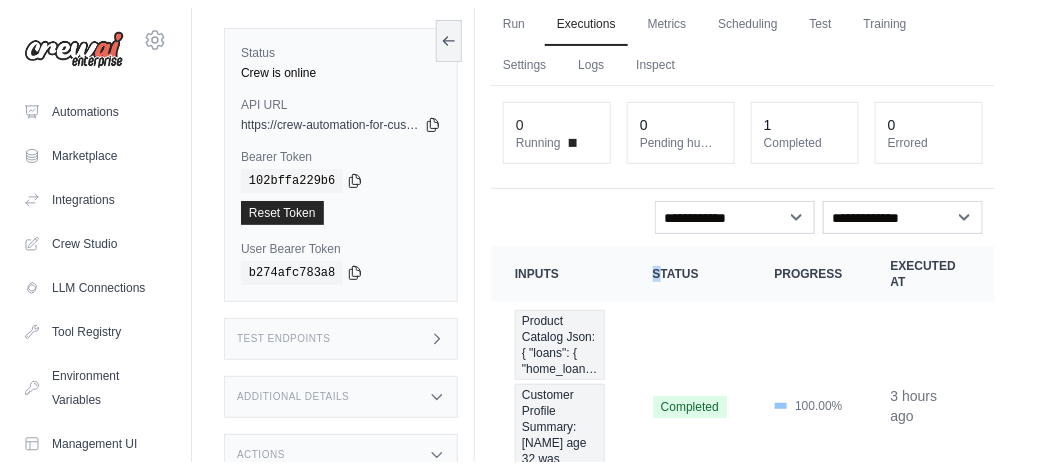 scroll, scrollTop: 0, scrollLeft: 0, axis: both 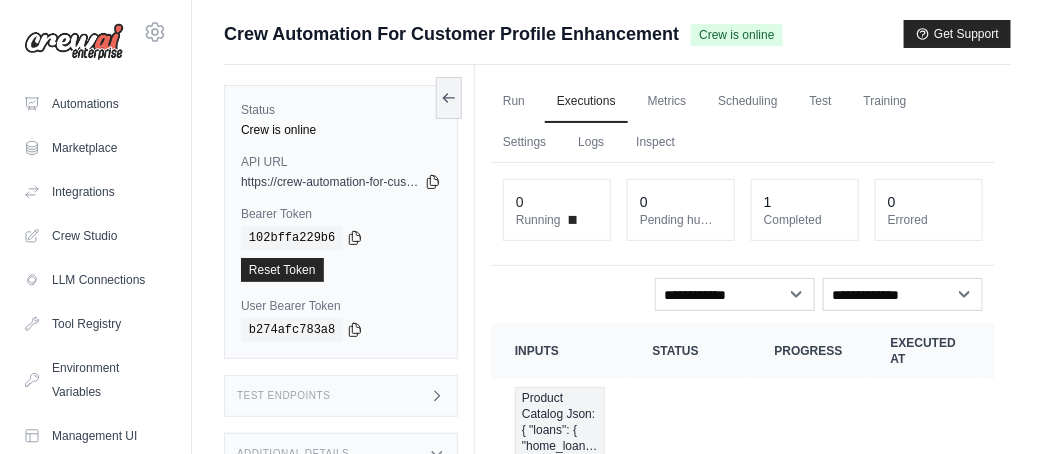 click on "Pending human input" at bounding box center [681, 220] 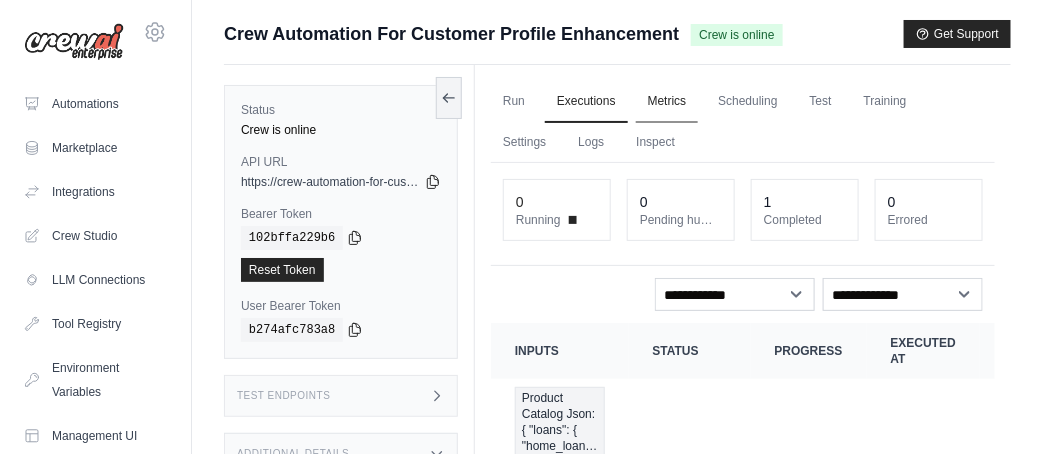 click on "Metrics" at bounding box center (667, 102) 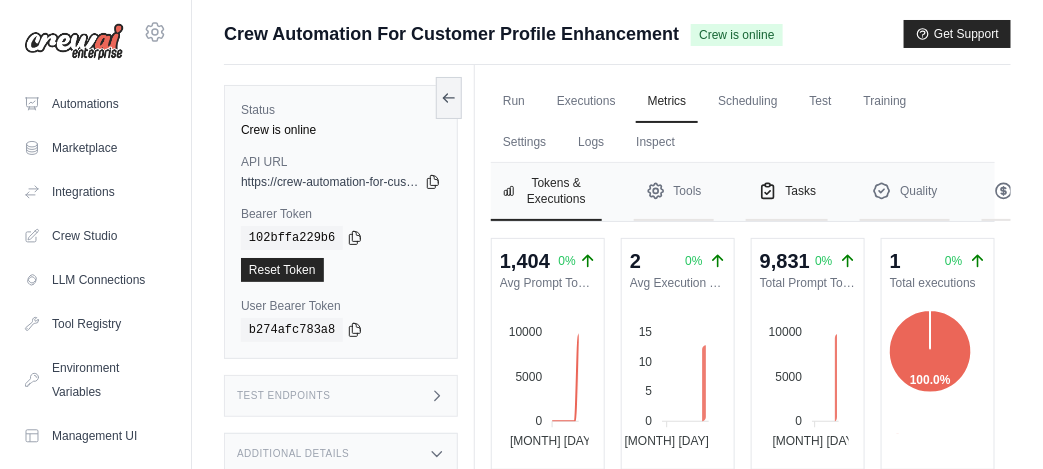 click 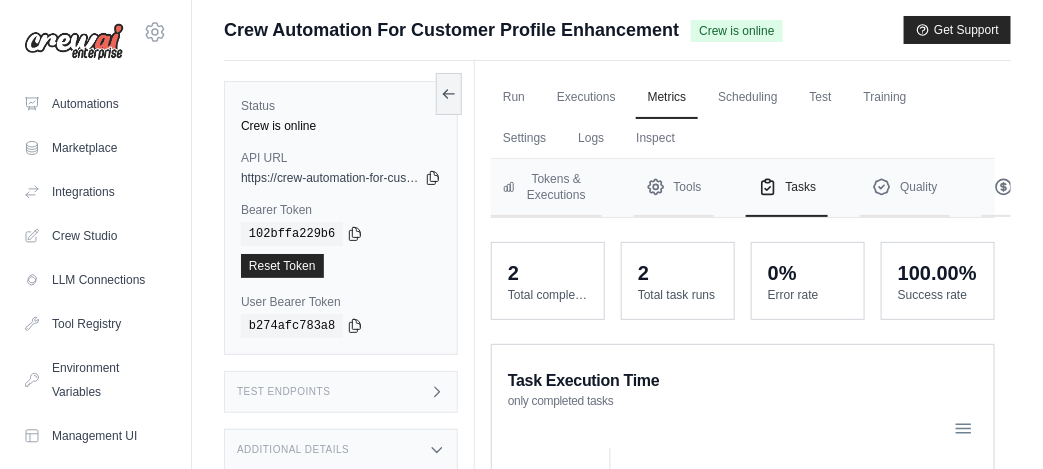 scroll, scrollTop: 0, scrollLeft: 0, axis: both 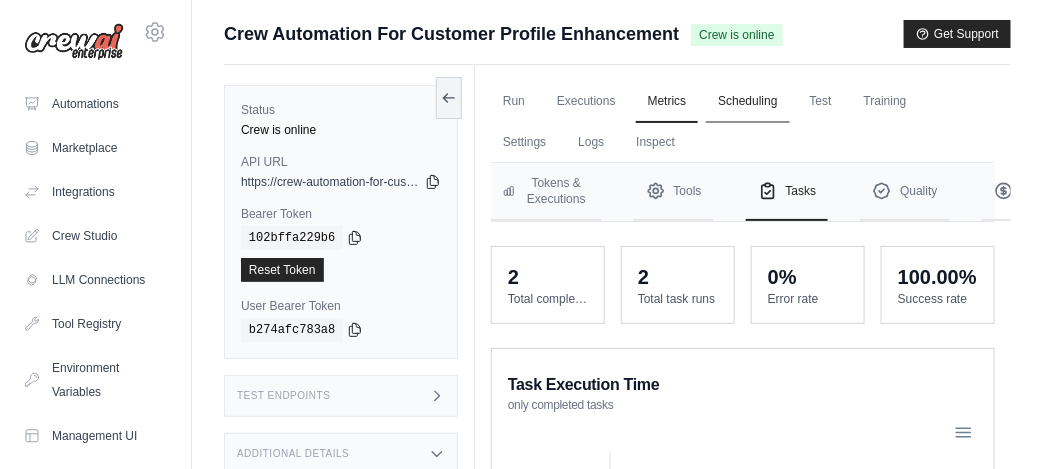 click on "Scheduling" at bounding box center (747, 102) 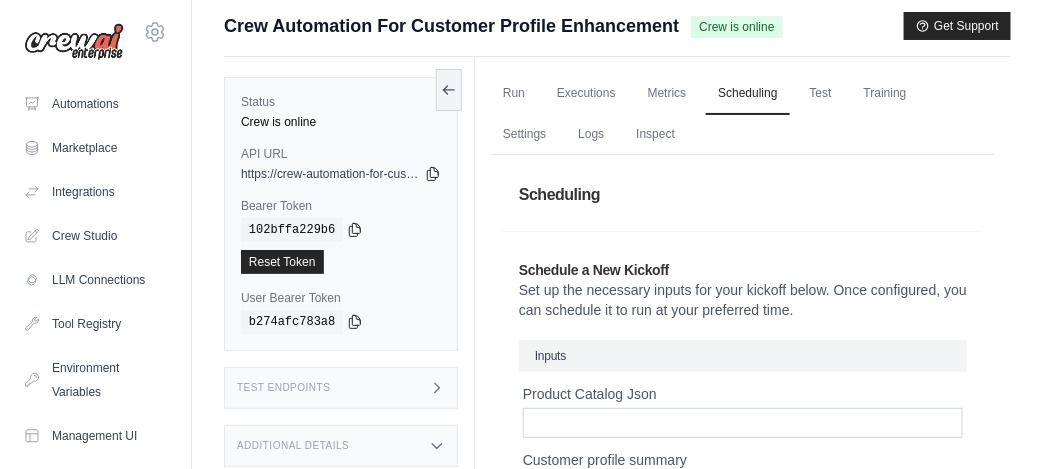 scroll, scrollTop: 0, scrollLeft: 0, axis: both 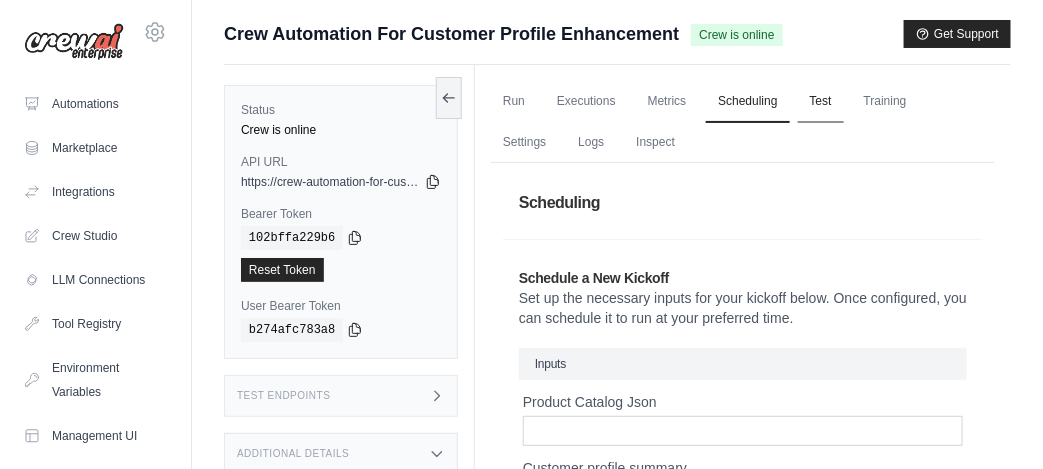 click on "Test" at bounding box center (821, 102) 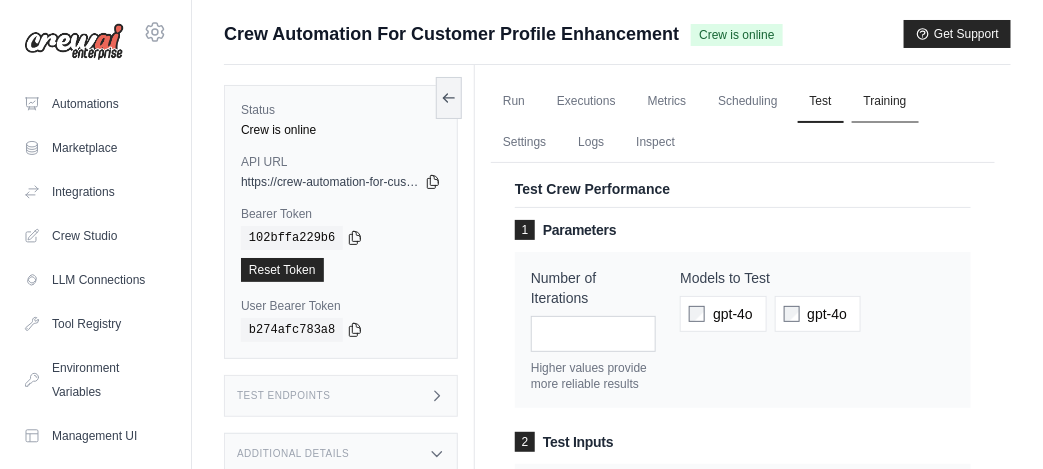 click on "Training" at bounding box center [885, 102] 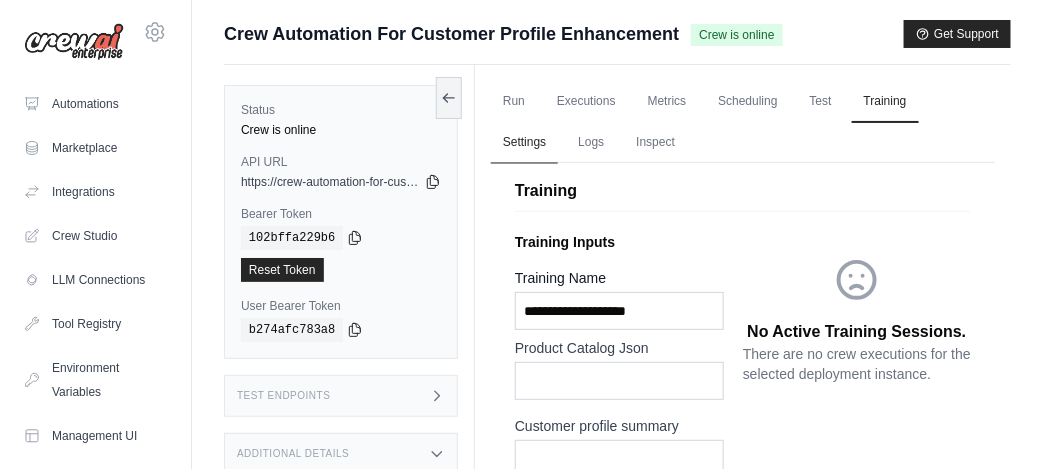 click on "Settings" at bounding box center (524, 143) 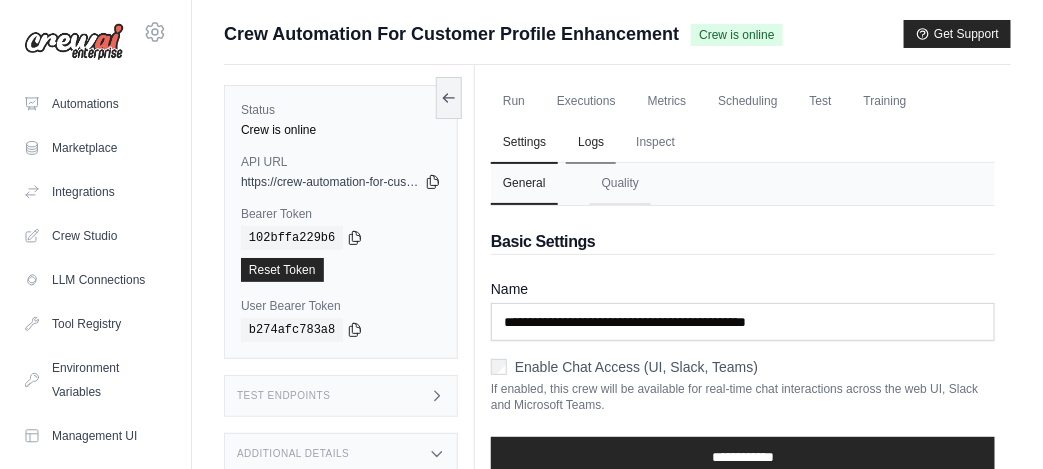 click on "Logs" at bounding box center (591, 143) 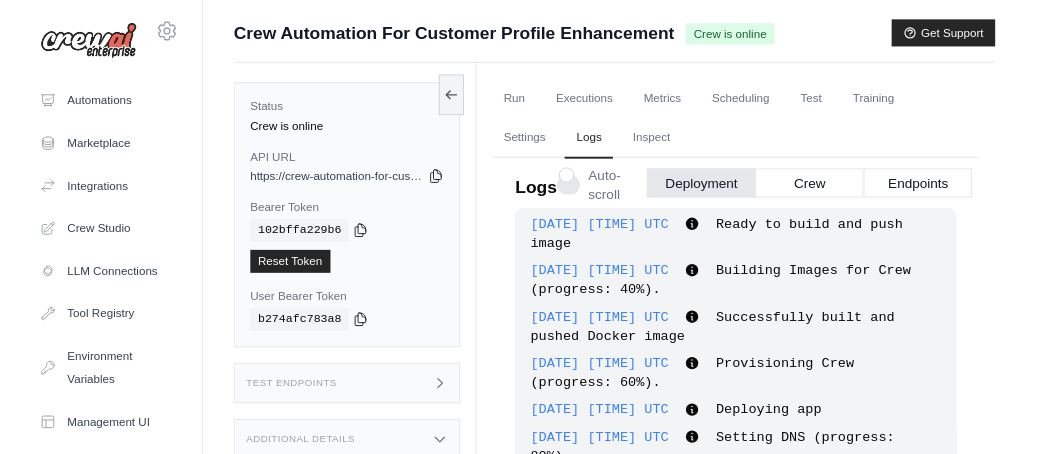 scroll, scrollTop: 297, scrollLeft: 0, axis: vertical 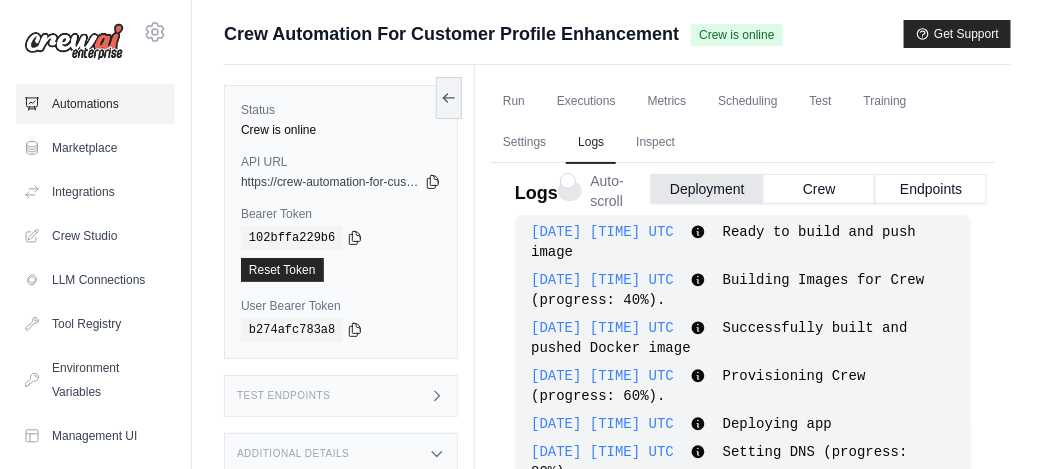 click on "Automations" at bounding box center [95, 104] 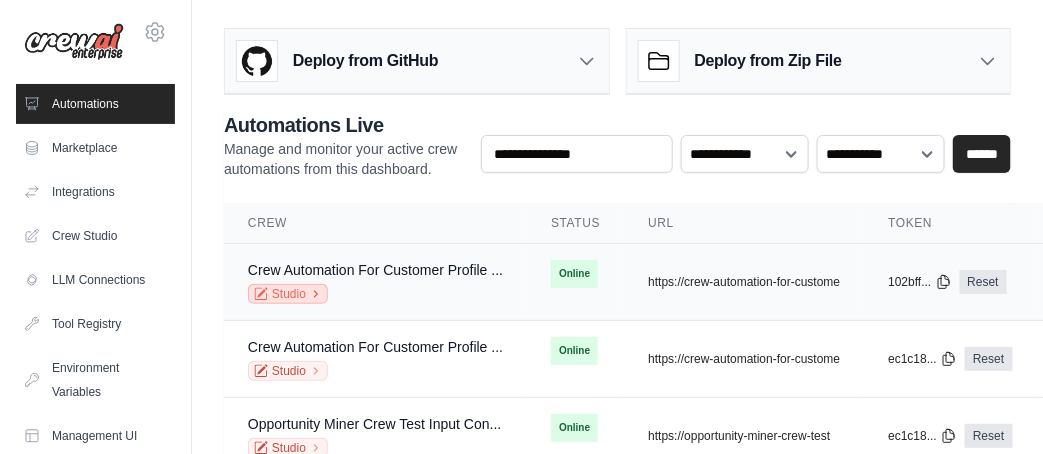 click on "Studio" at bounding box center [288, 294] 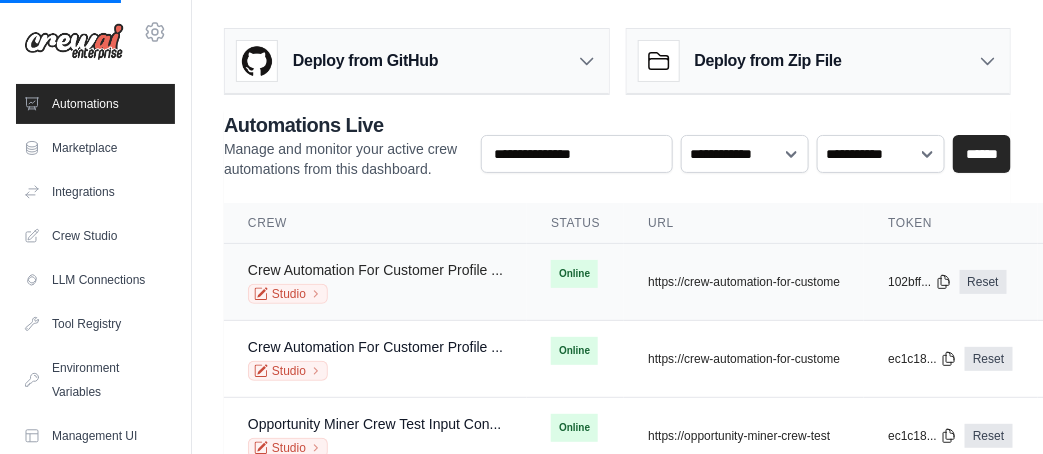 click on "Crew Automation For Customer Profile ..." at bounding box center (375, 270) 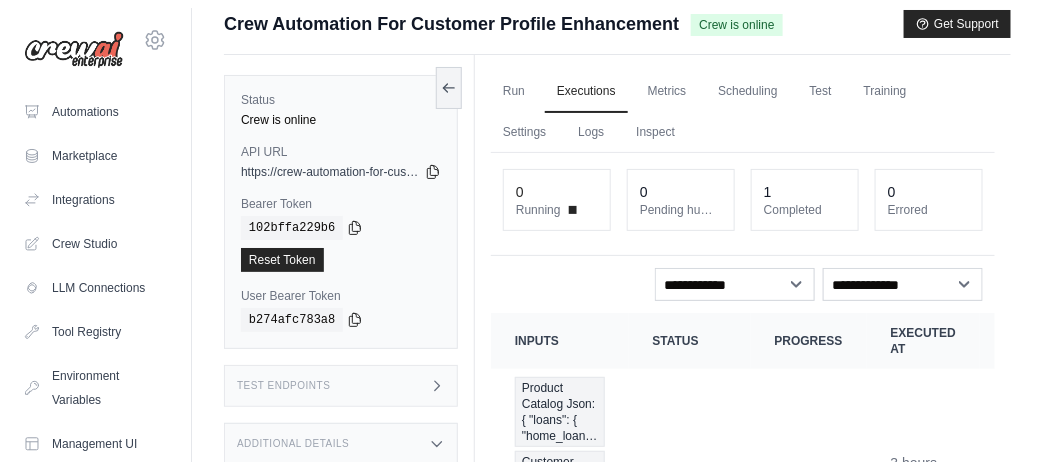 scroll, scrollTop: 13, scrollLeft: 0, axis: vertical 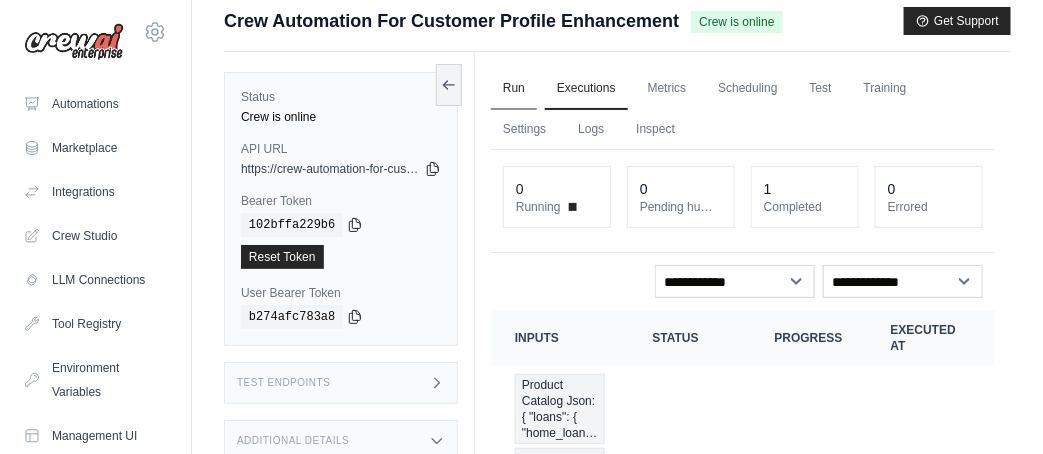 click on "Run" at bounding box center (514, 89) 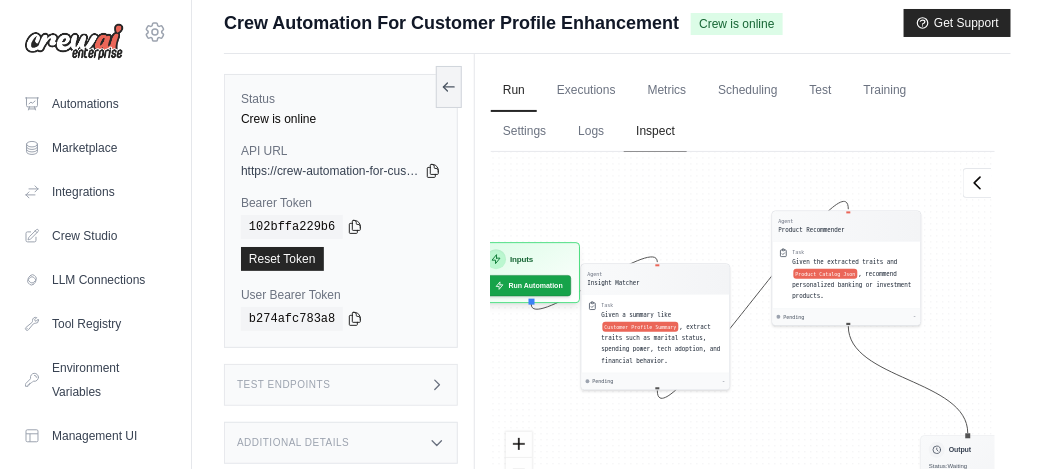 scroll, scrollTop: 0, scrollLeft: 0, axis: both 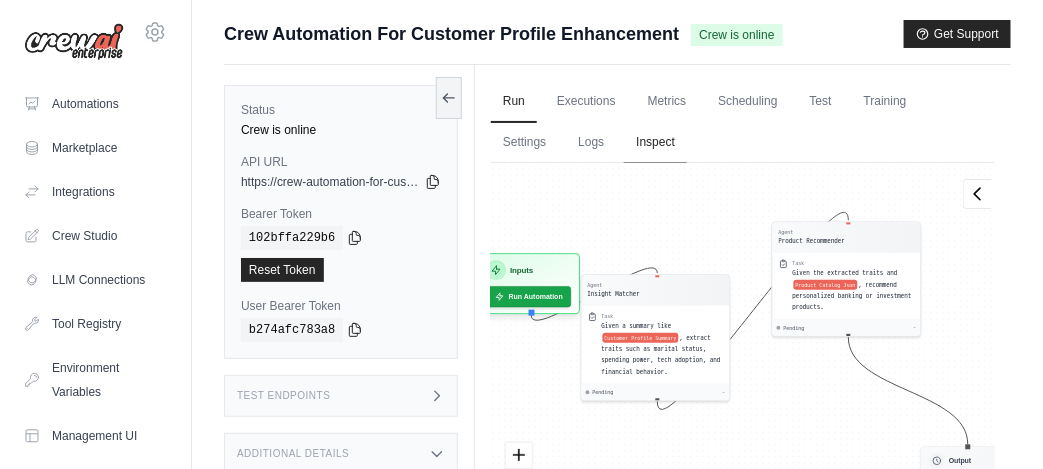 click on "Inspect" at bounding box center [655, 143] 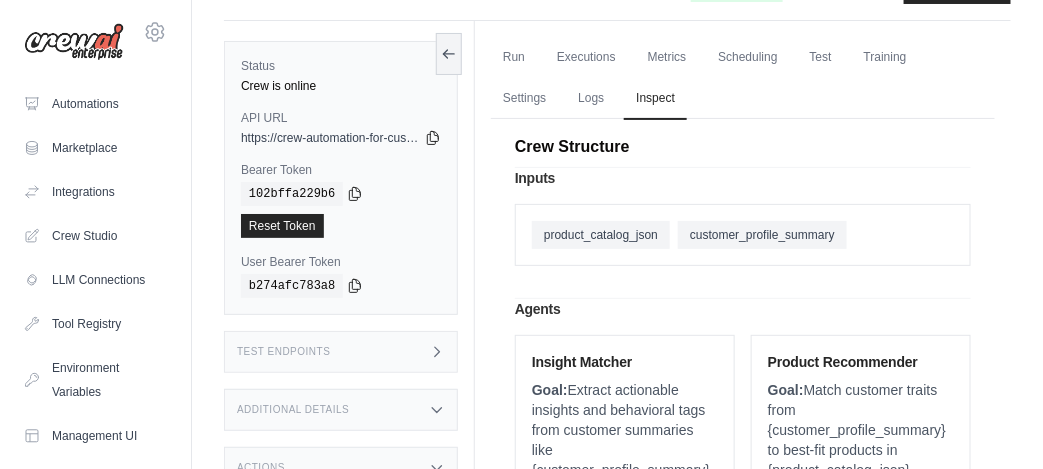 scroll, scrollTop: 0, scrollLeft: 0, axis: both 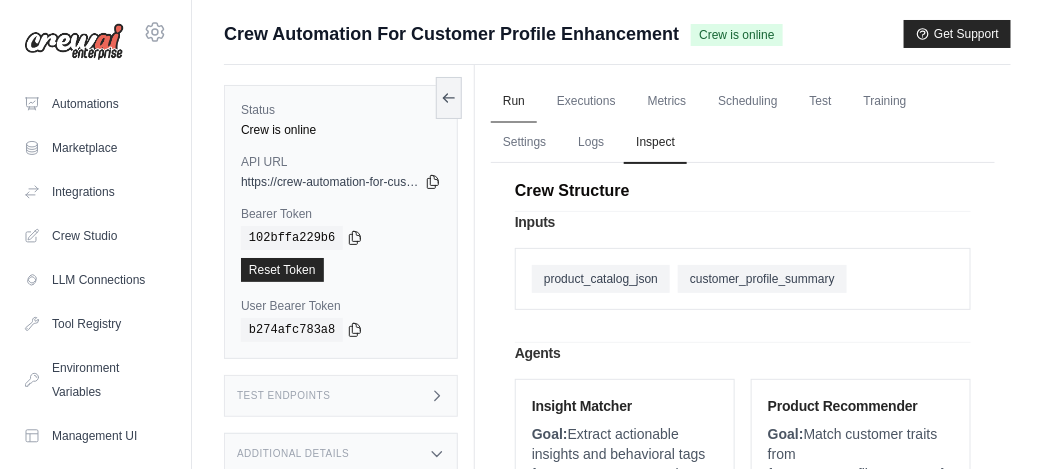 click on "Run" at bounding box center (514, 102) 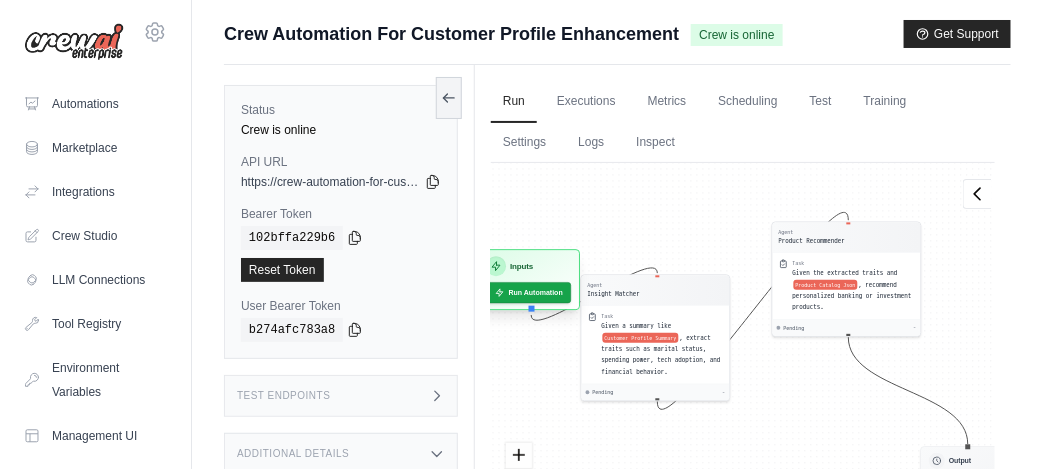 click on "Inputs Run Automation" at bounding box center [528, 279] 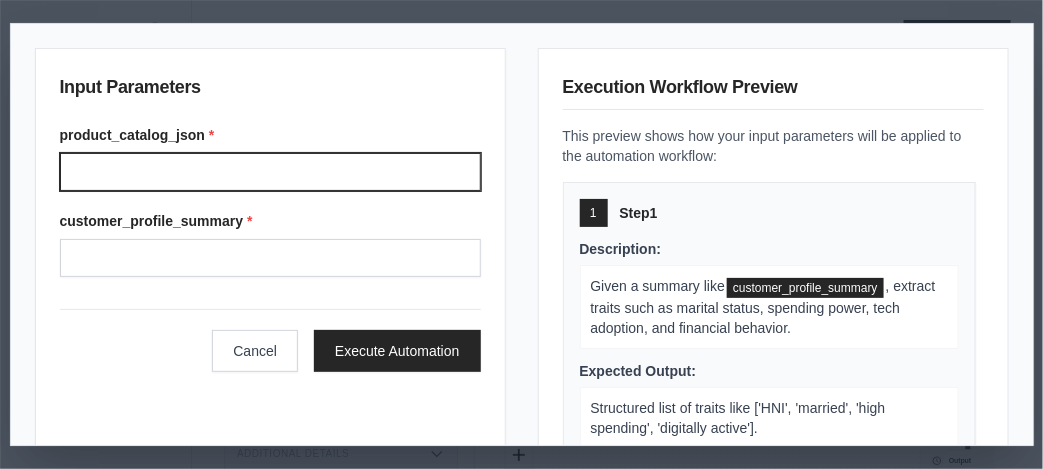 click on "Product Catalog Json" at bounding box center (270, 172) 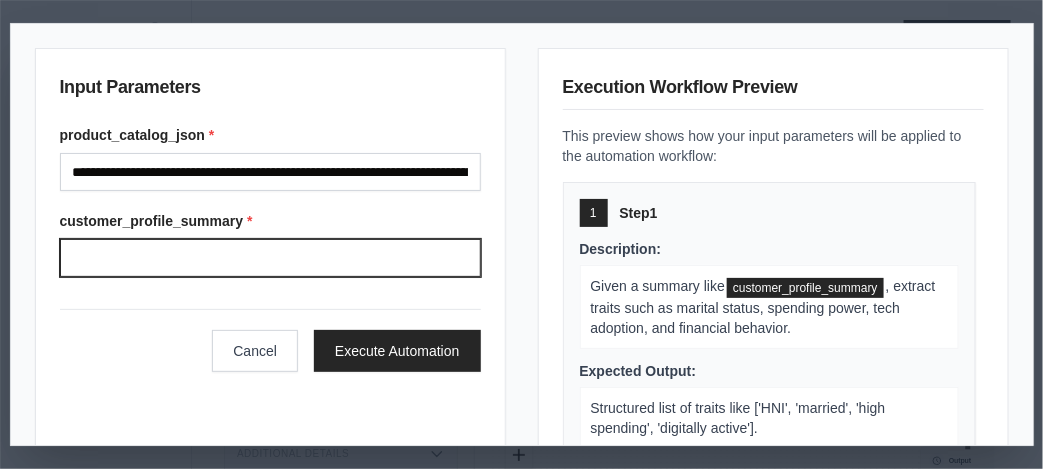 click on "Customer profile summary" at bounding box center [270, 258] 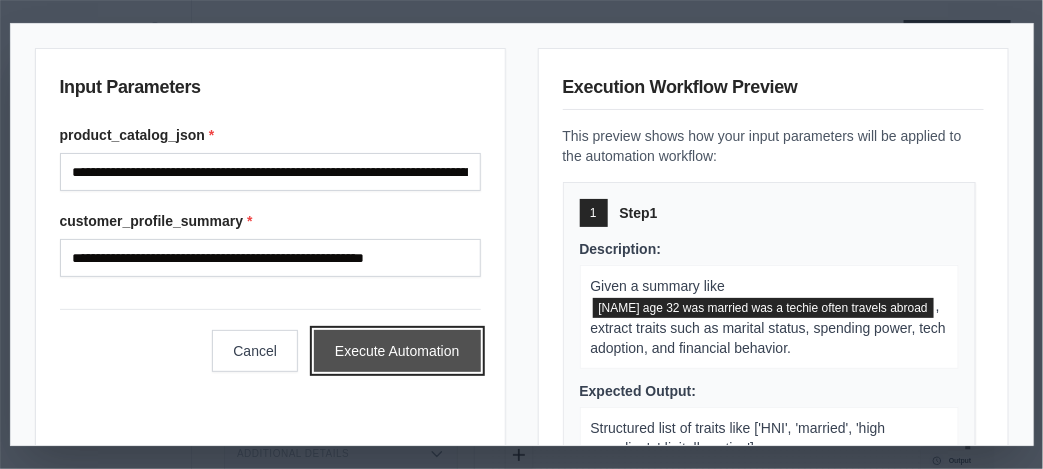 click on "Execute Automation" at bounding box center [397, 351] 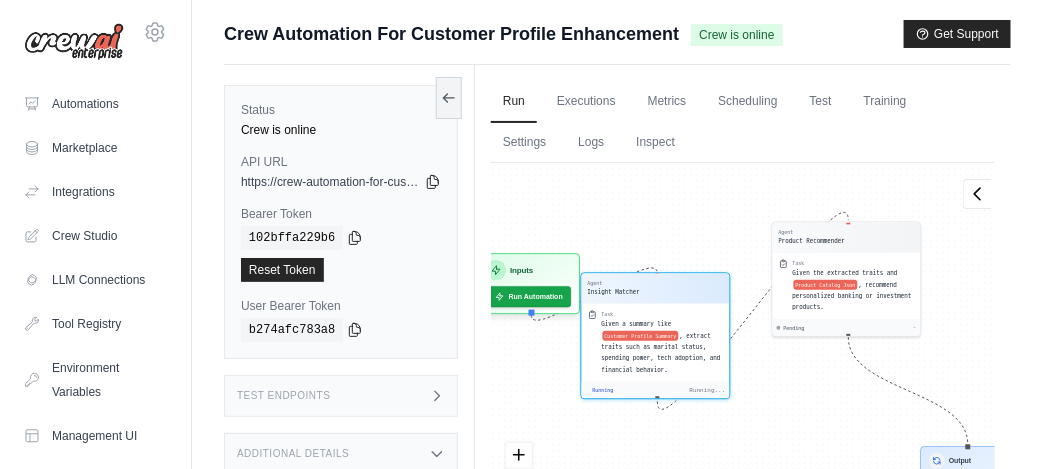 scroll, scrollTop: 515, scrollLeft: 0, axis: vertical 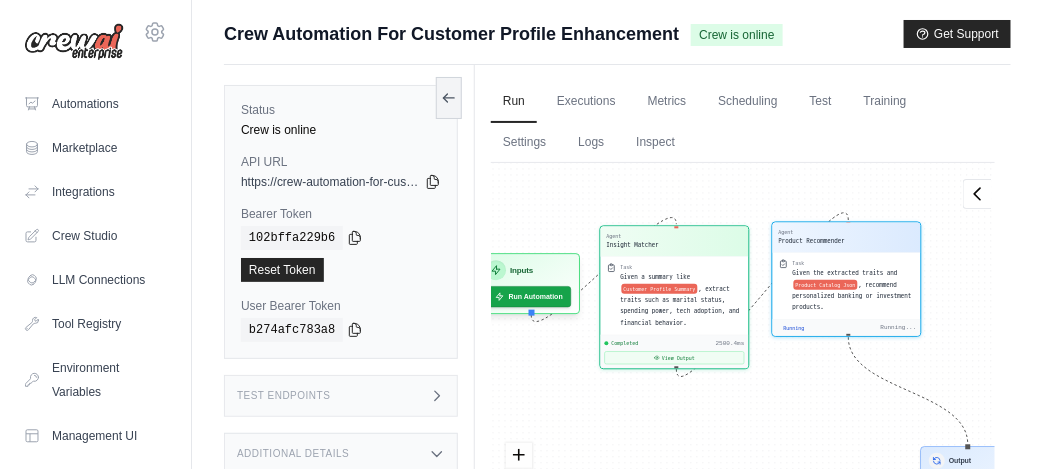 drag, startPoint x: 703, startPoint y: 356, endPoint x: 722, endPoint y: 307, distance: 52.554733 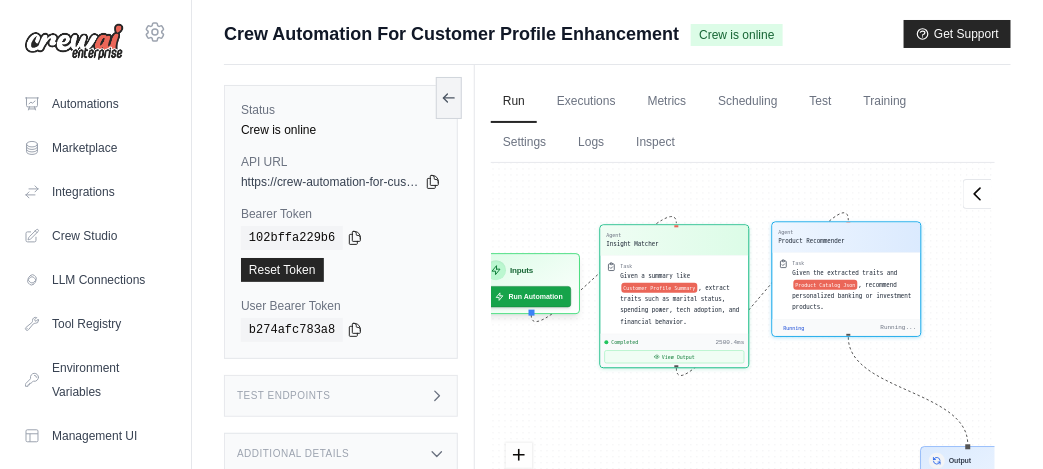 click on "Completed 2500.4ms View Output" at bounding box center (675, 351) 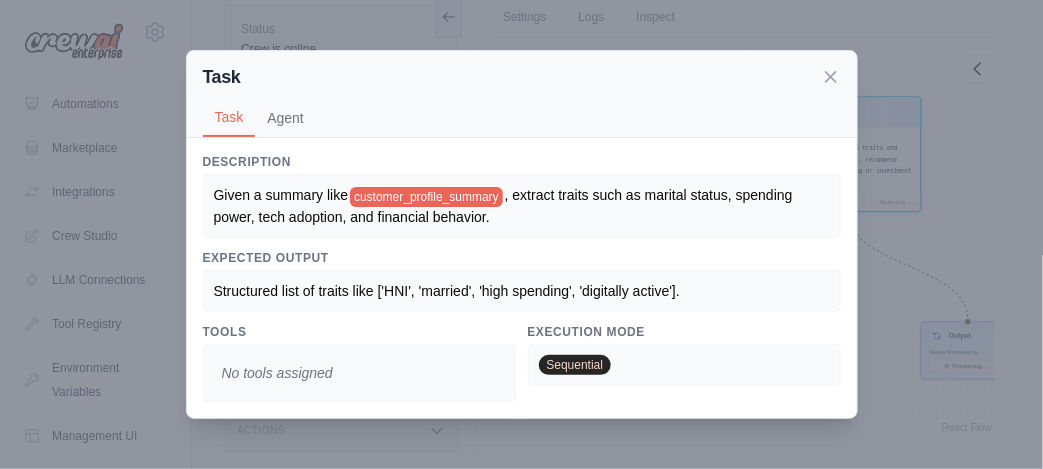 scroll, scrollTop: 126, scrollLeft: 0, axis: vertical 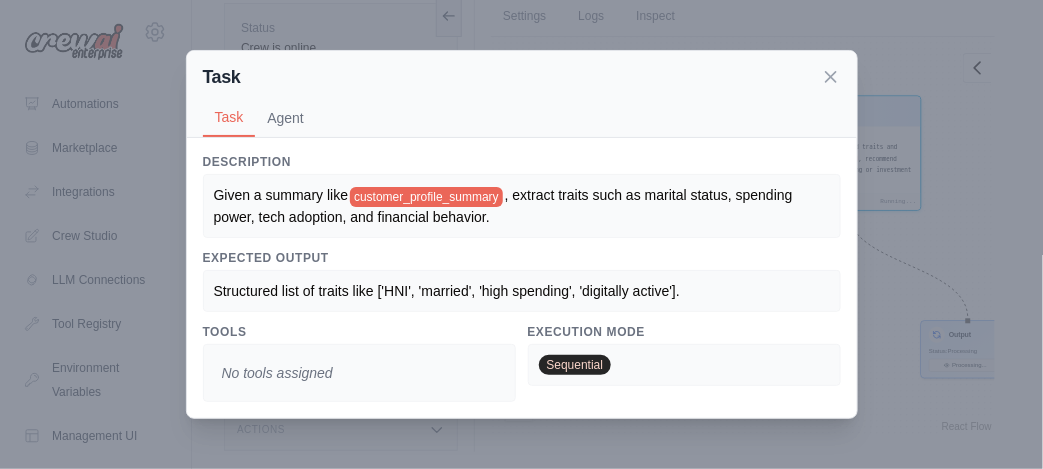 click on "Task" at bounding box center (522, 77) 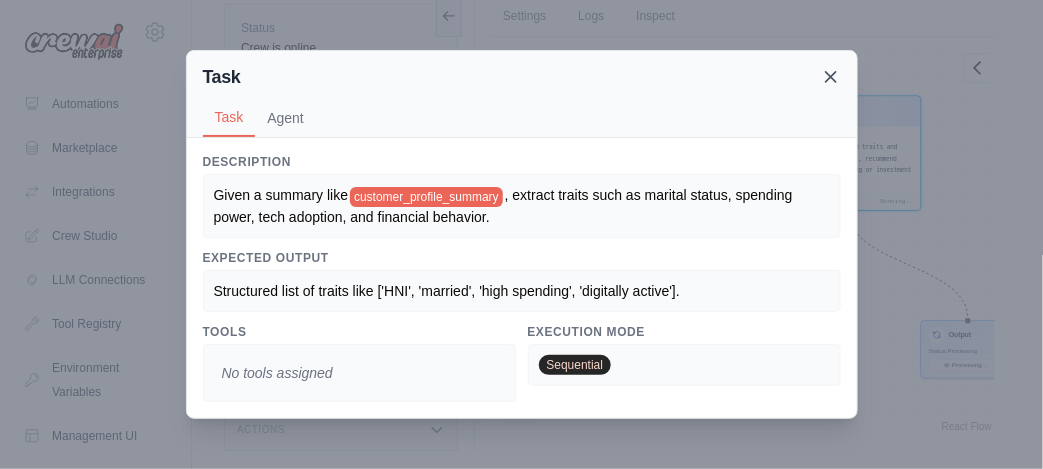 click 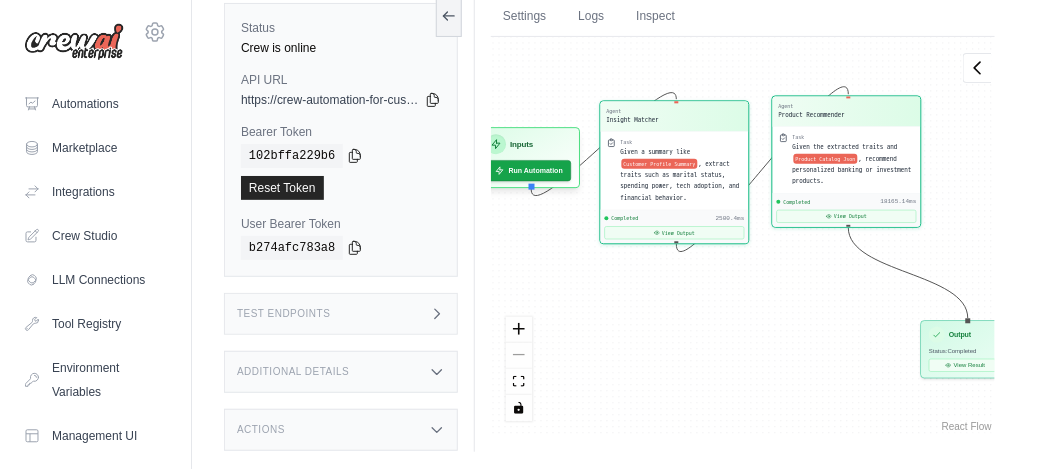 scroll, scrollTop: 4168, scrollLeft: 0, axis: vertical 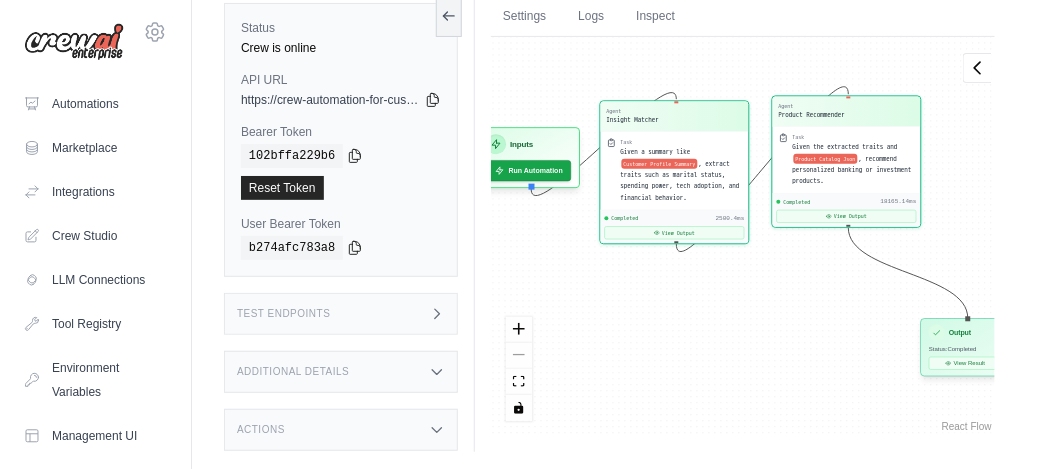 click on "Status:  Completed" at bounding box center (953, 349) 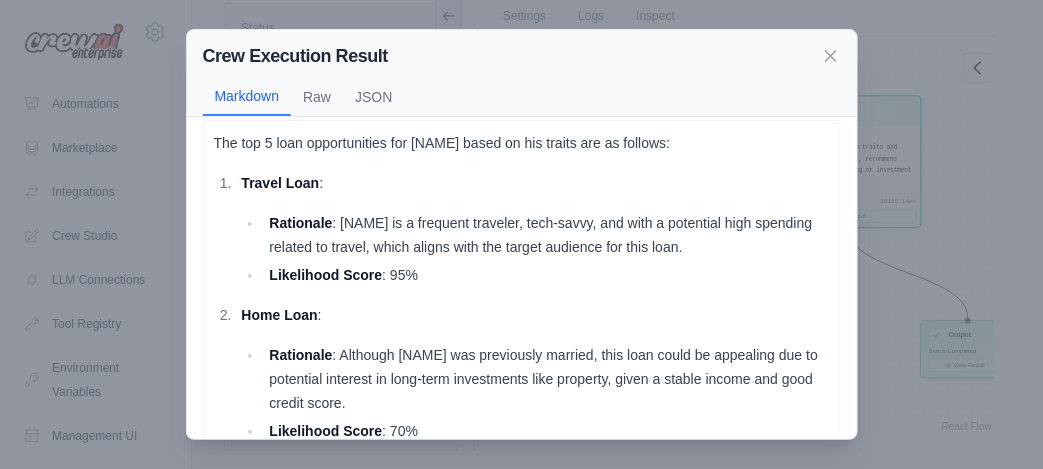 scroll, scrollTop: 0, scrollLeft: 0, axis: both 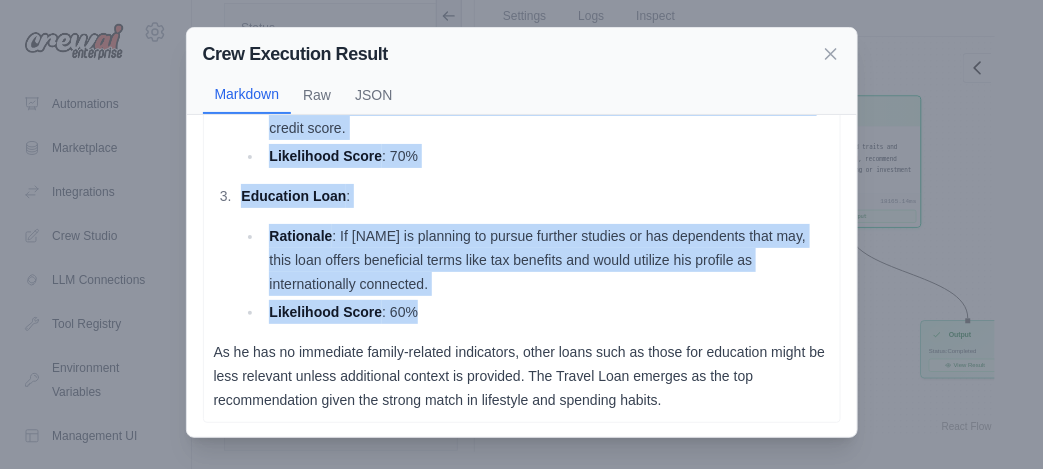 drag, startPoint x: 204, startPoint y: 152, endPoint x: 458, endPoint y: 313, distance: 300.72745 